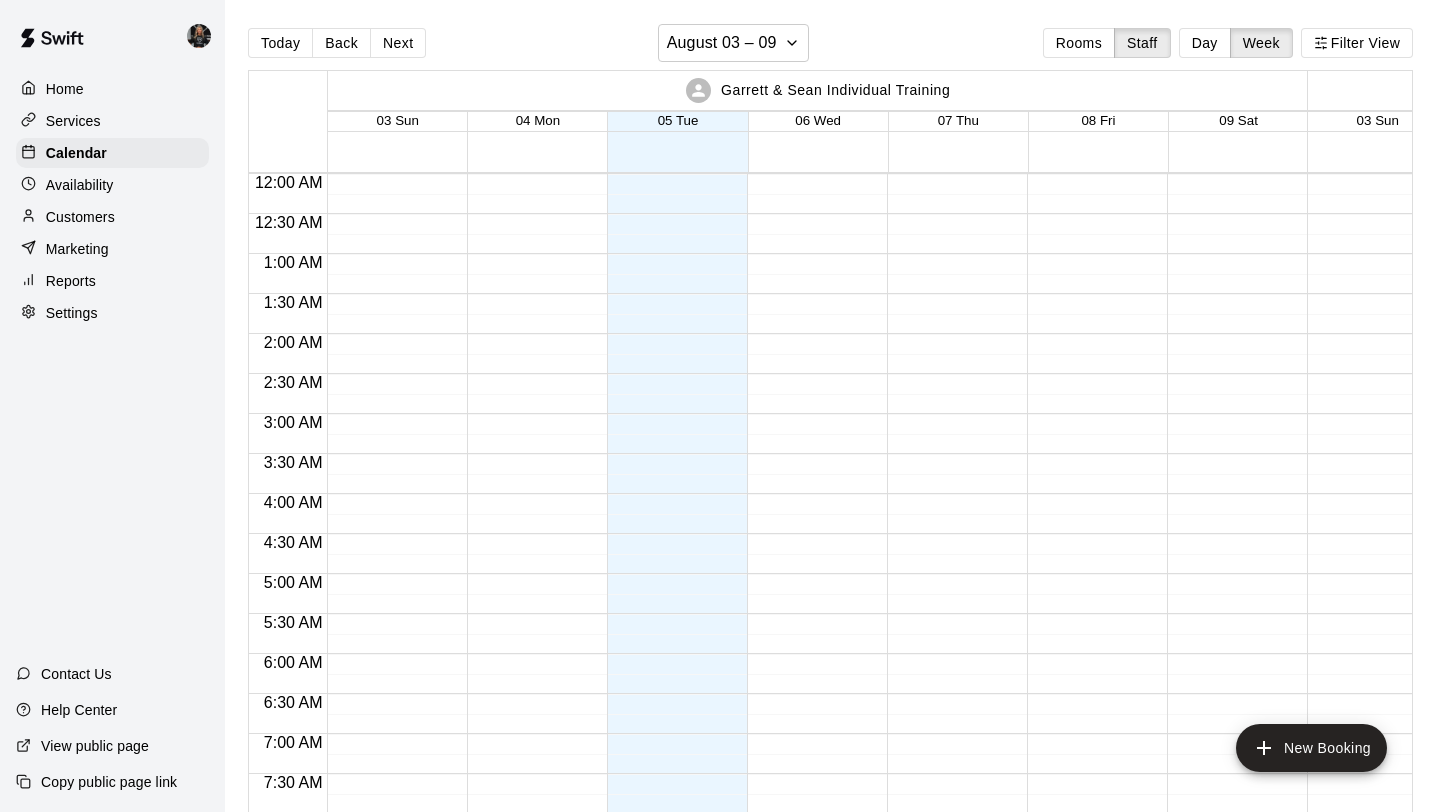 scroll, scrollTop: 0, scrollLeft: 0, axis: both 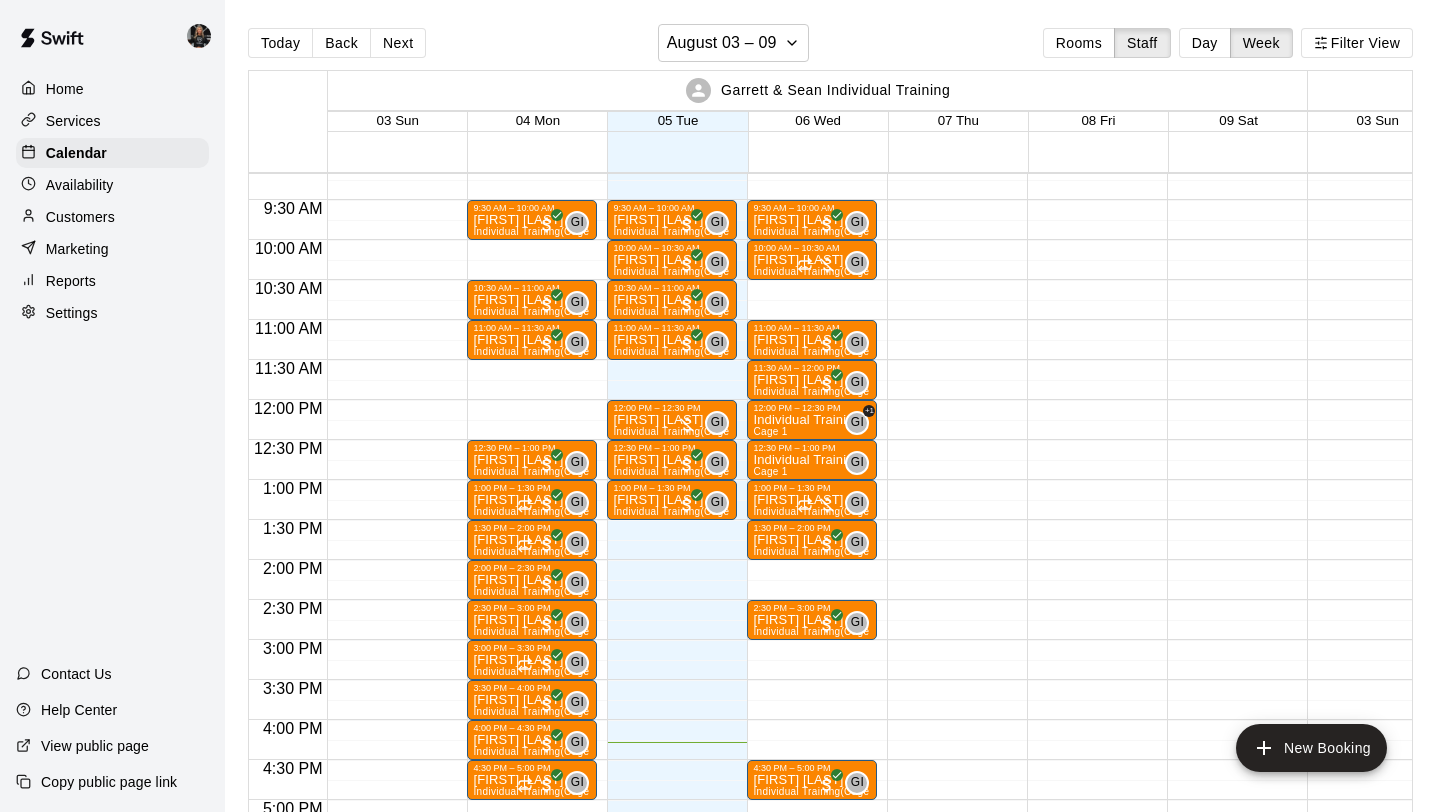 click on "Customers" at bounding box center (80, 217) 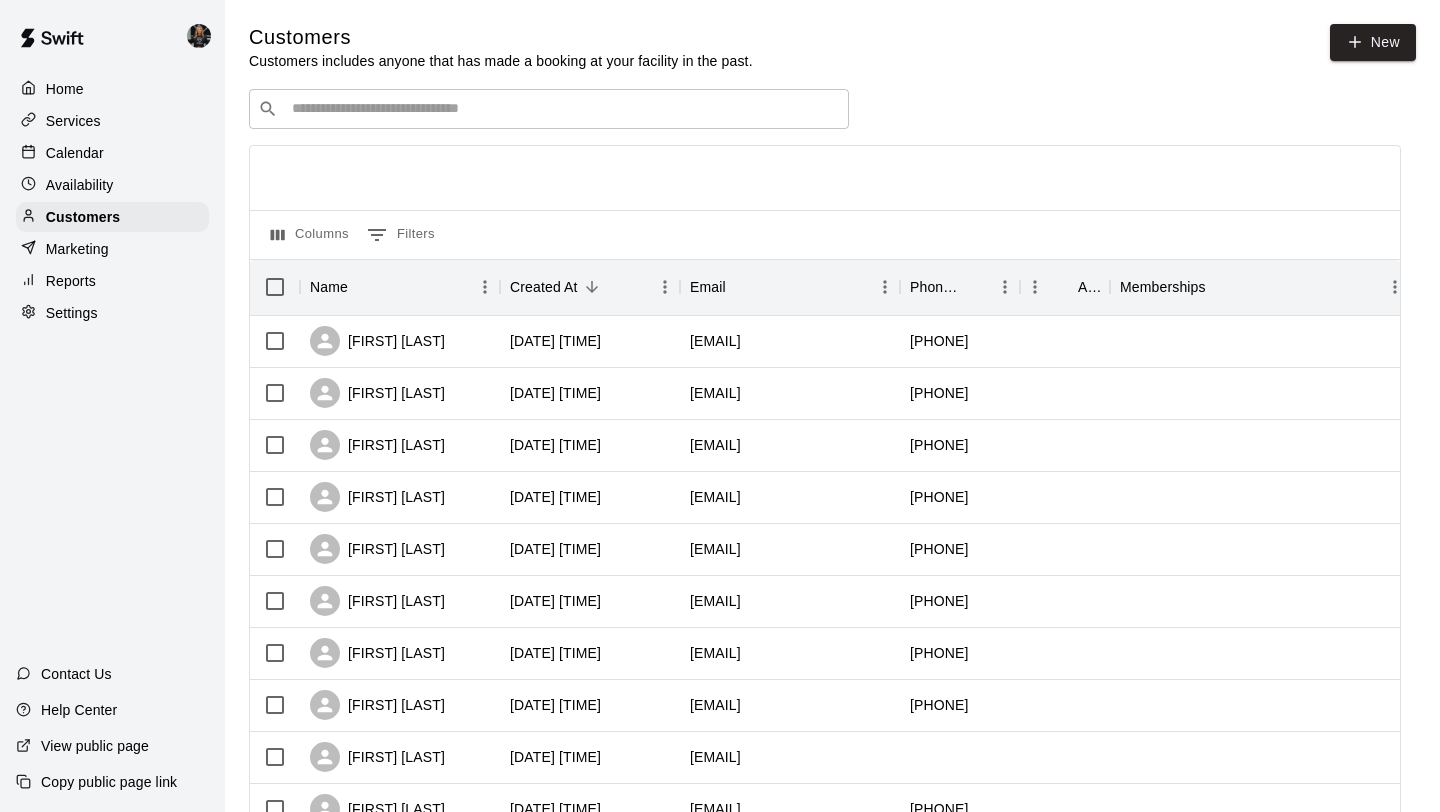 click on "Marketing" at bounding box center [112, 249] 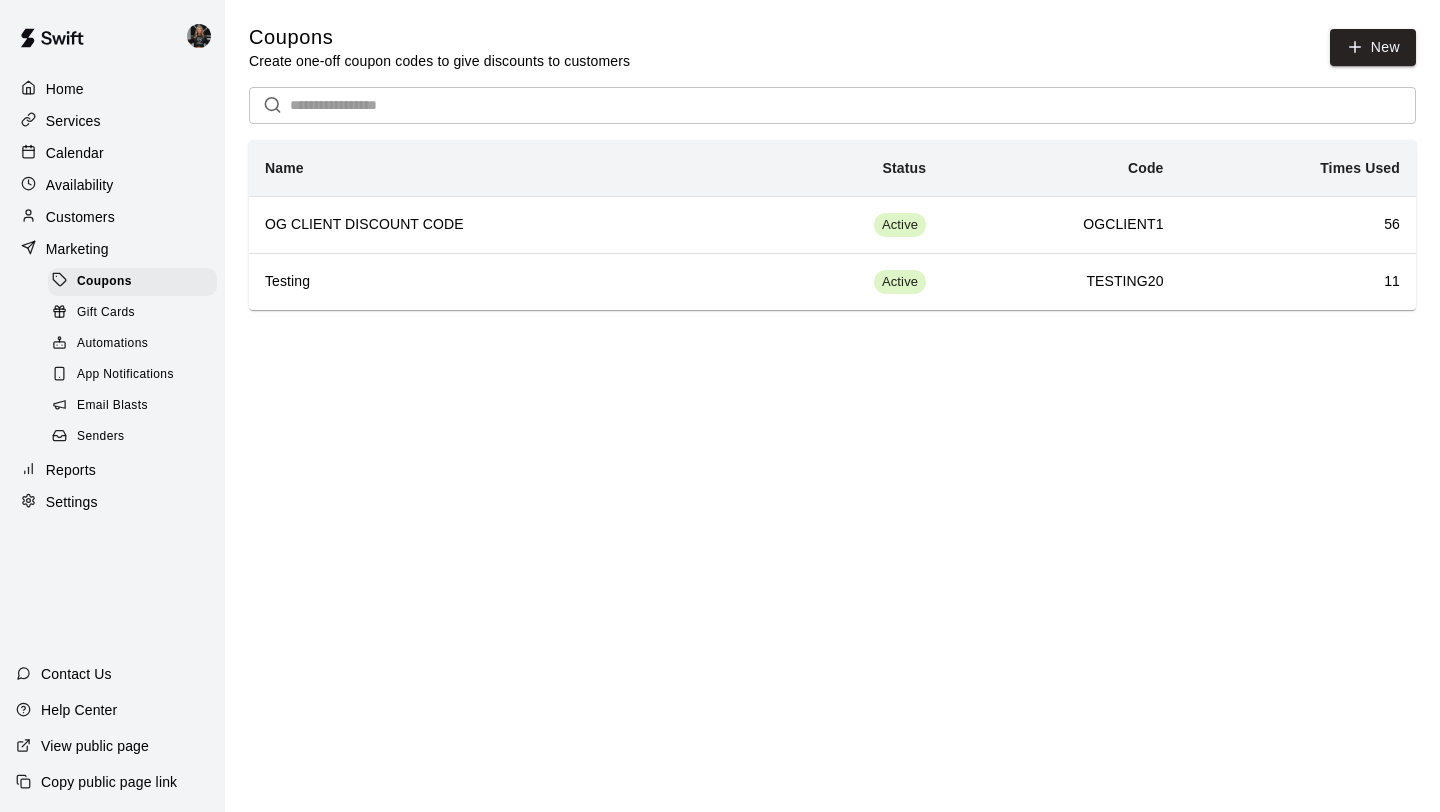 click on "App Notifications" at bounding box center (136, 375) 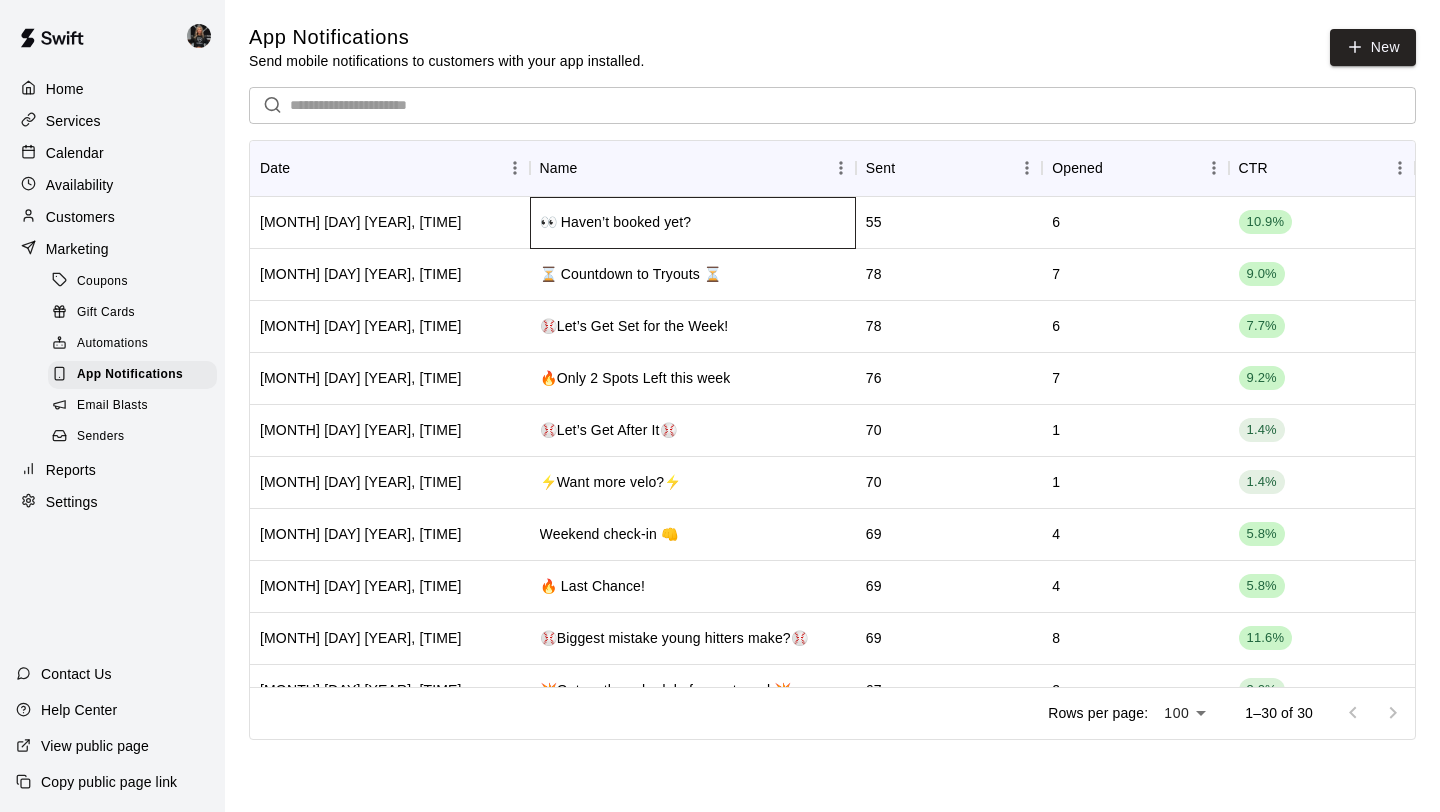 click on "👀 Haven’t booked yet?" at bounding box center [693, 223] 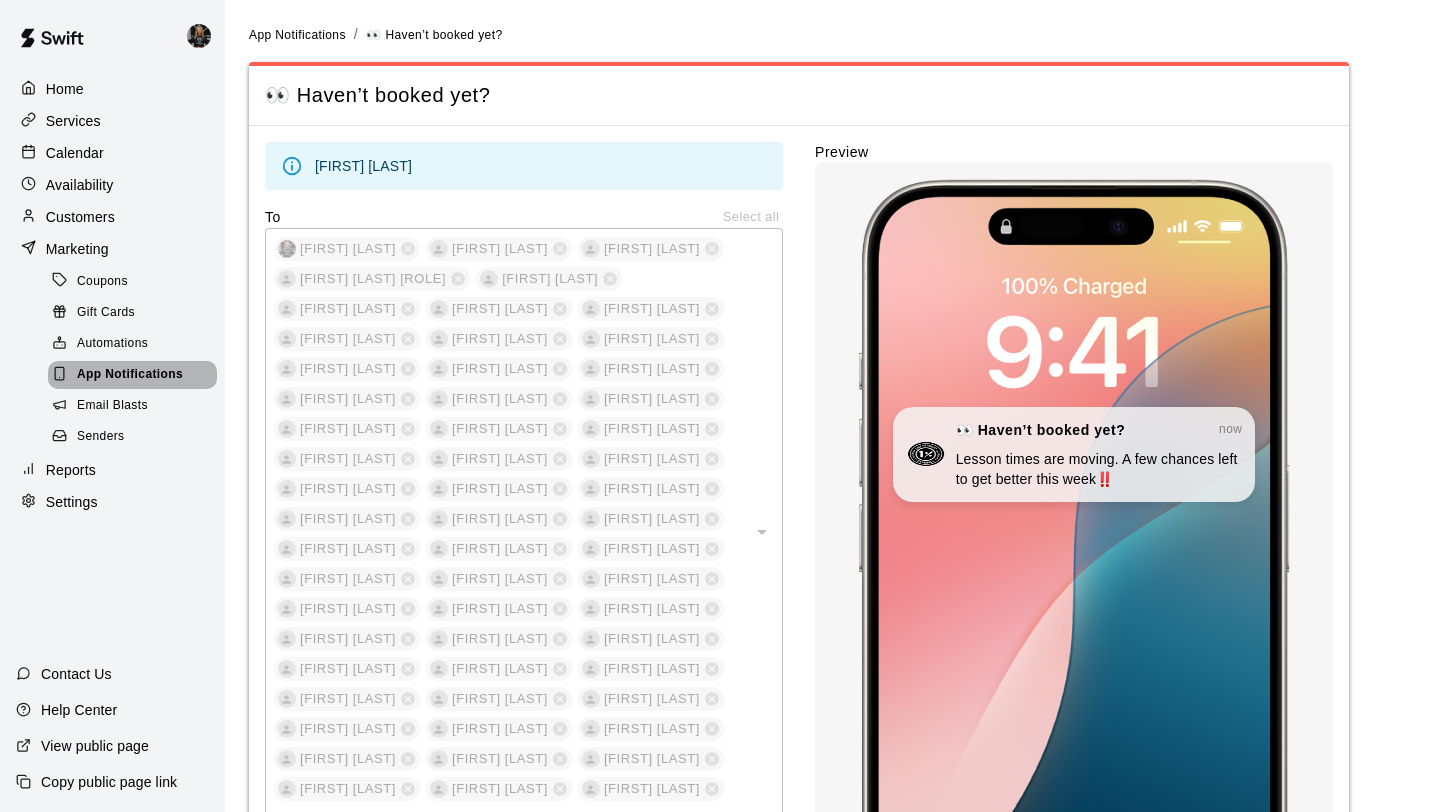 click on "App Notifications" at bounding box center [130, 375] 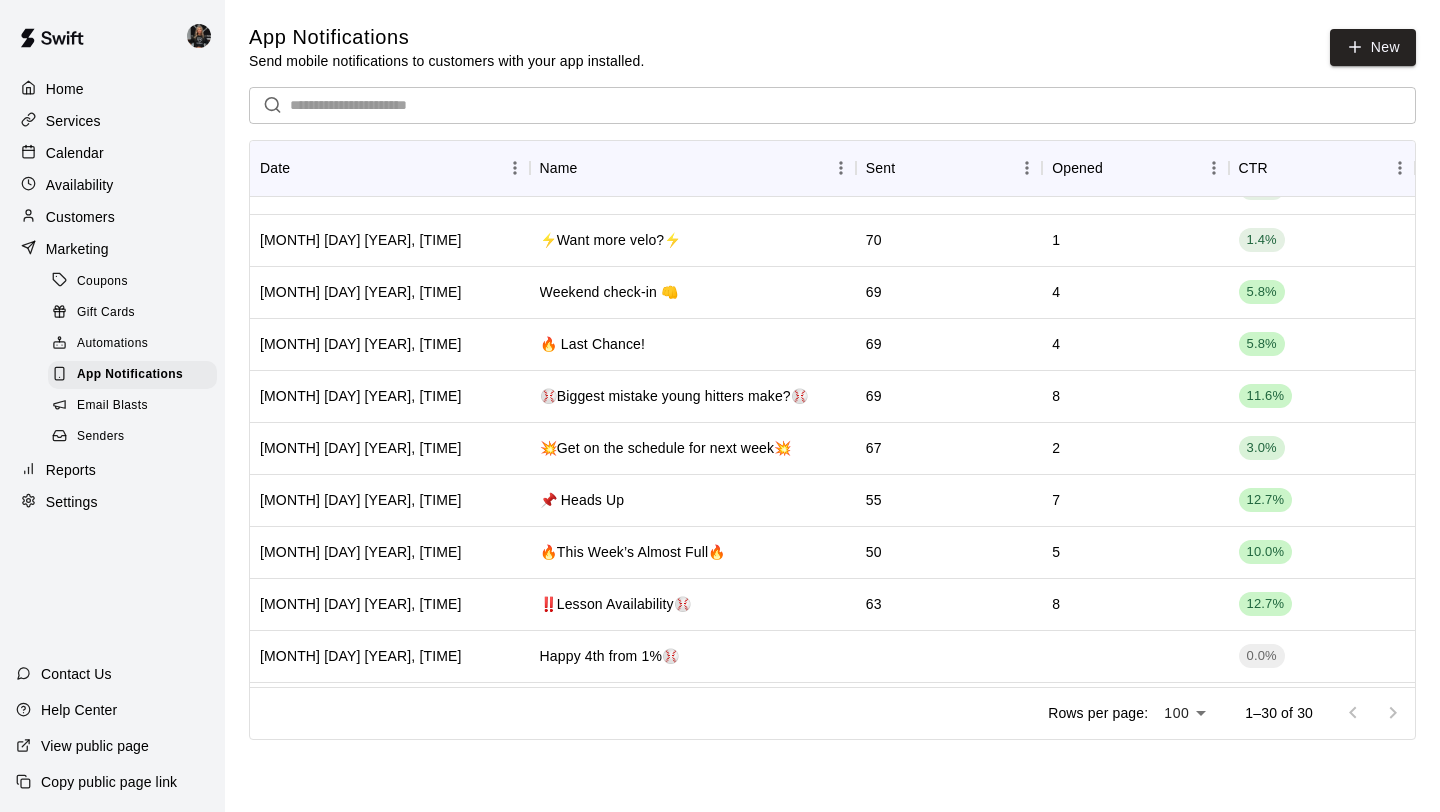 scroll, scrollTop: 241, scrollLeft: 0, axis: vertical 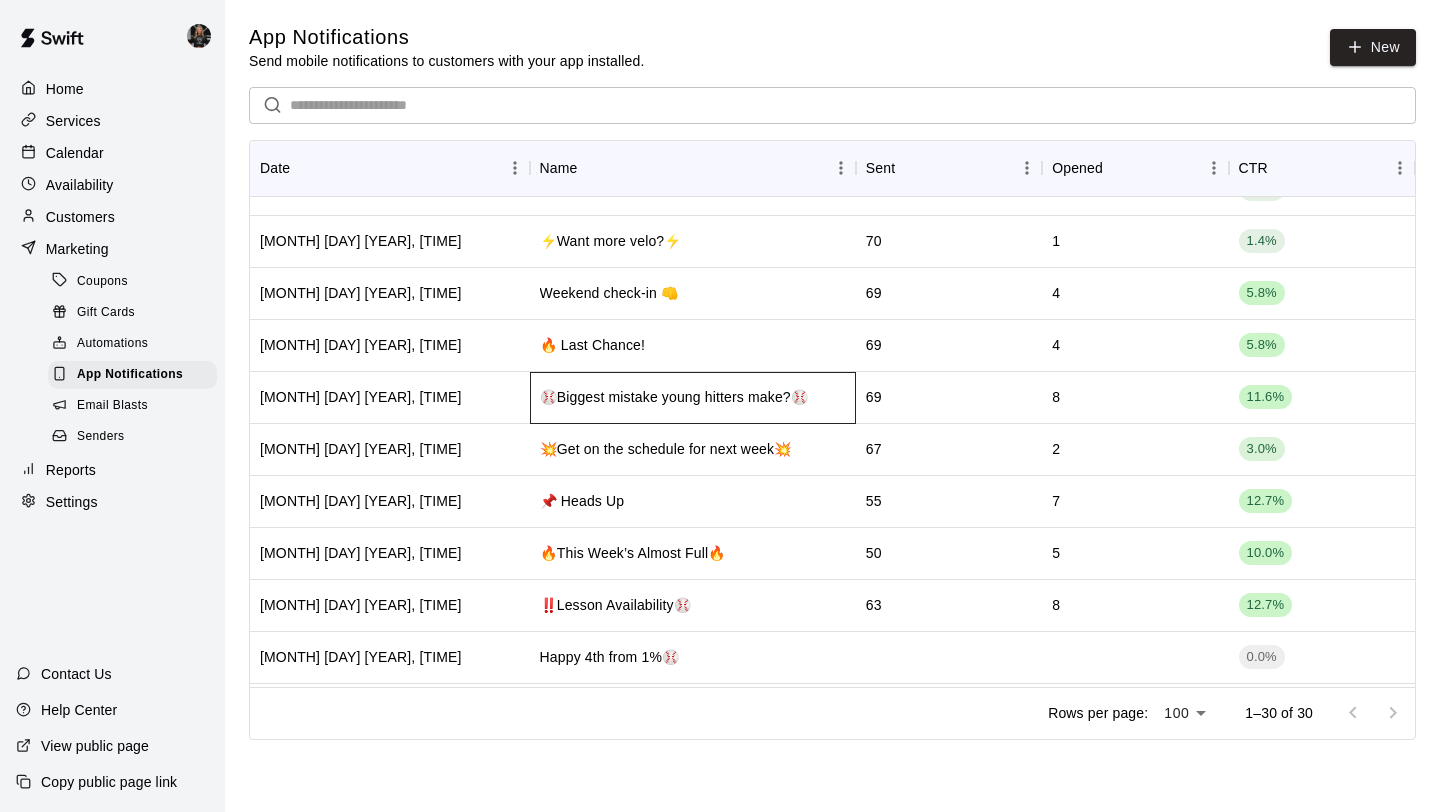 click on "⚾️Biggest mistake young hitters make?⚾️" at bounding box center [693, 398] 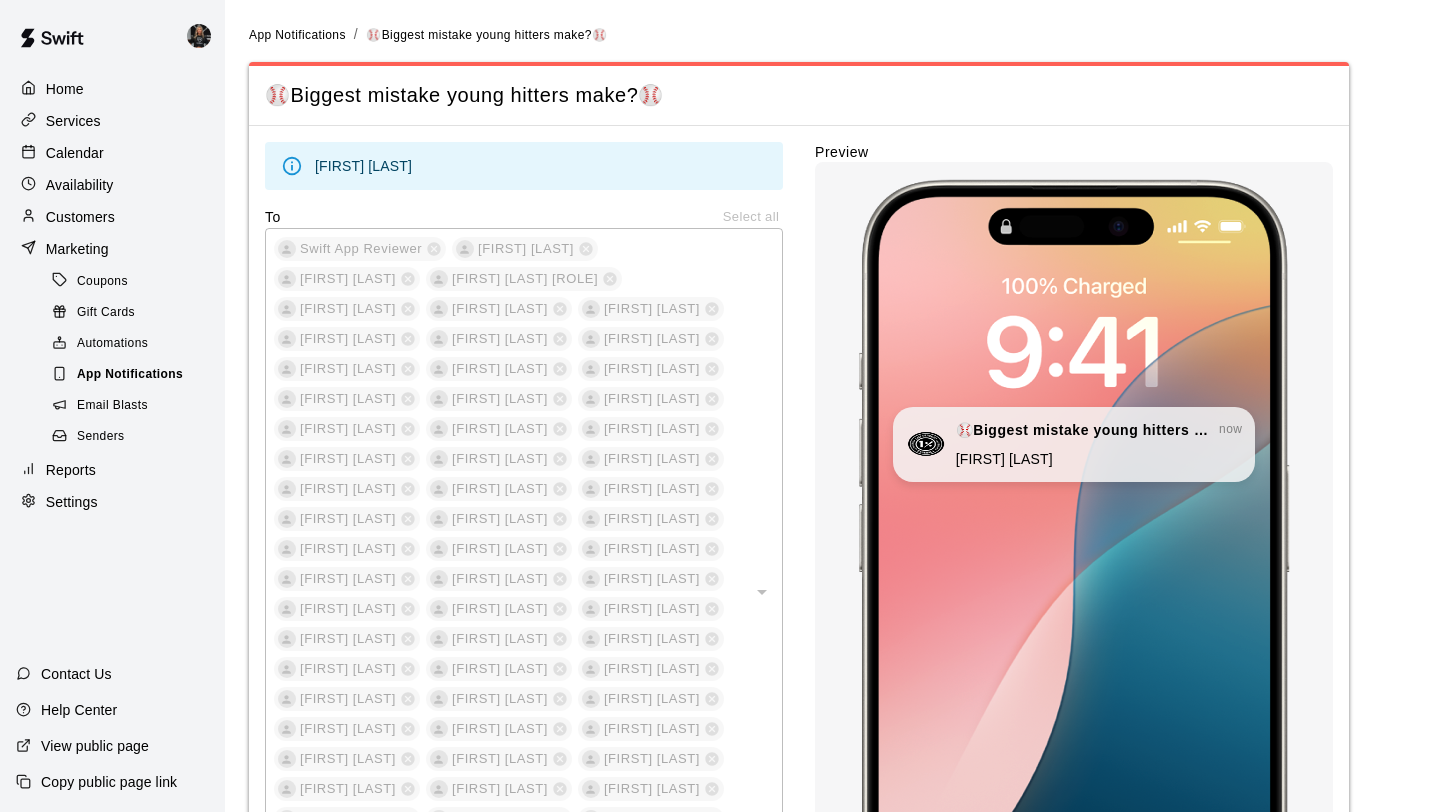 click on "App Notifications" at bounding box center (130, 375) 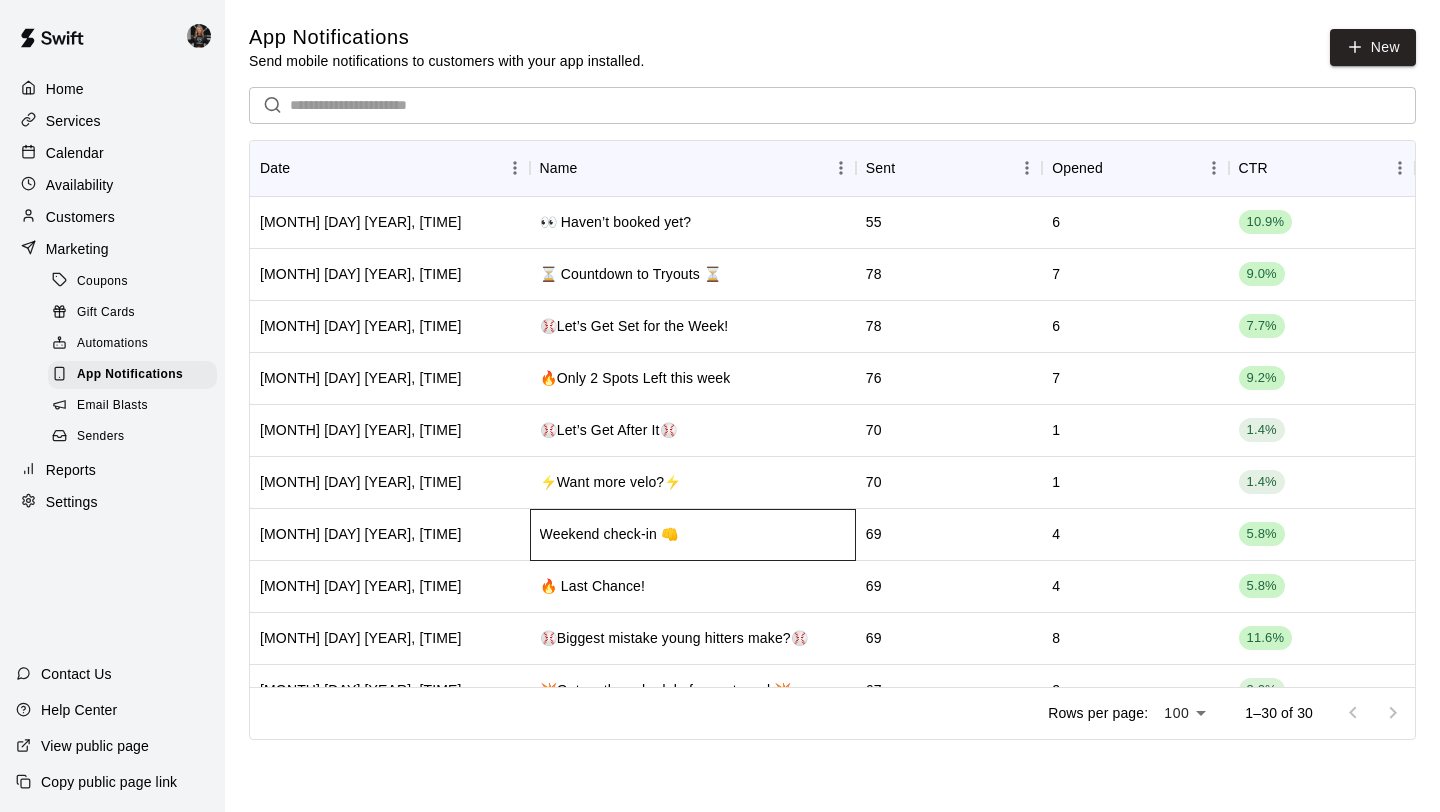 click on "Weekend check-in 👊" at bounding box center (693, 535) 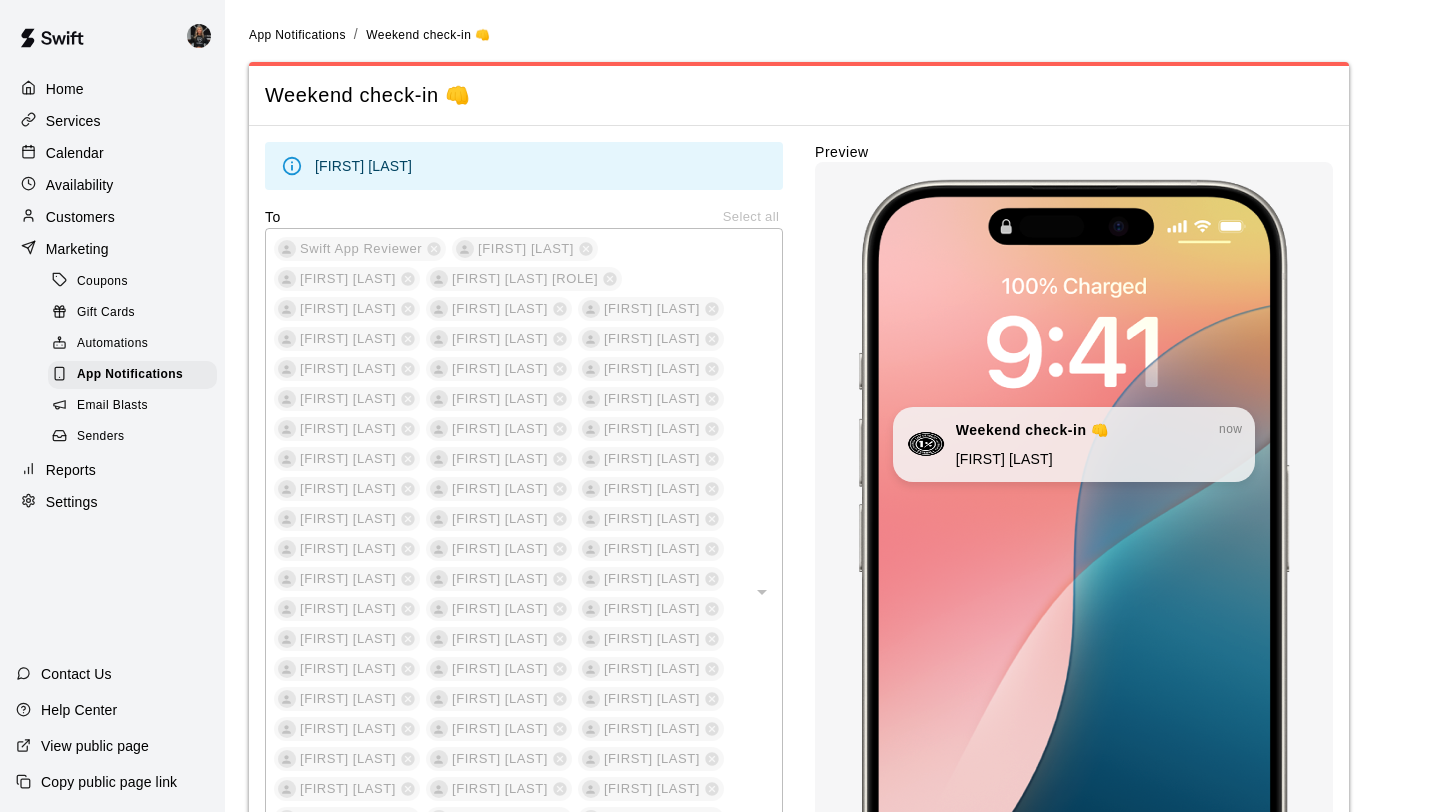 click on "App Notifications" at bounding box center (136, 375) 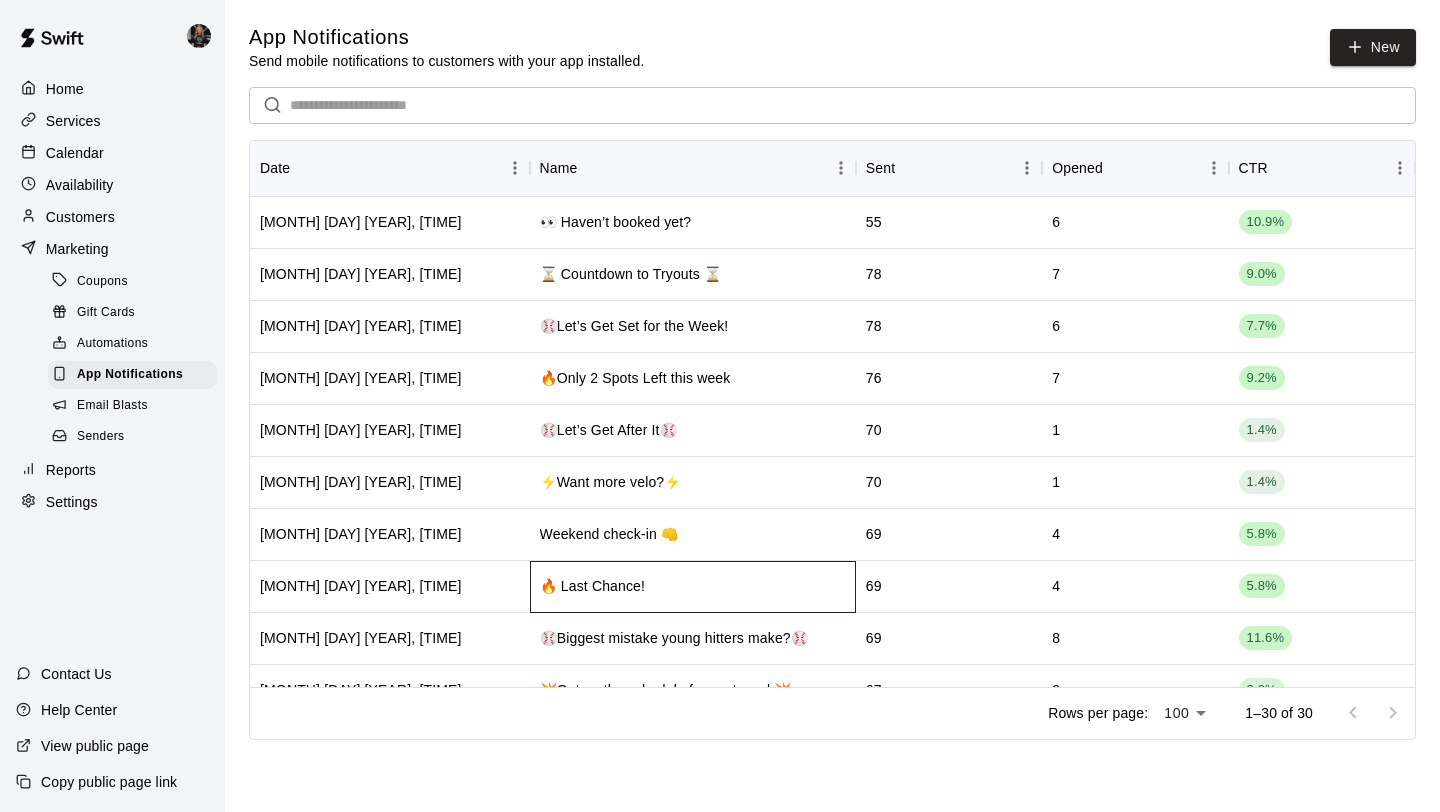click on "🔥 Last Chance!" at bounding box center (693, 587) 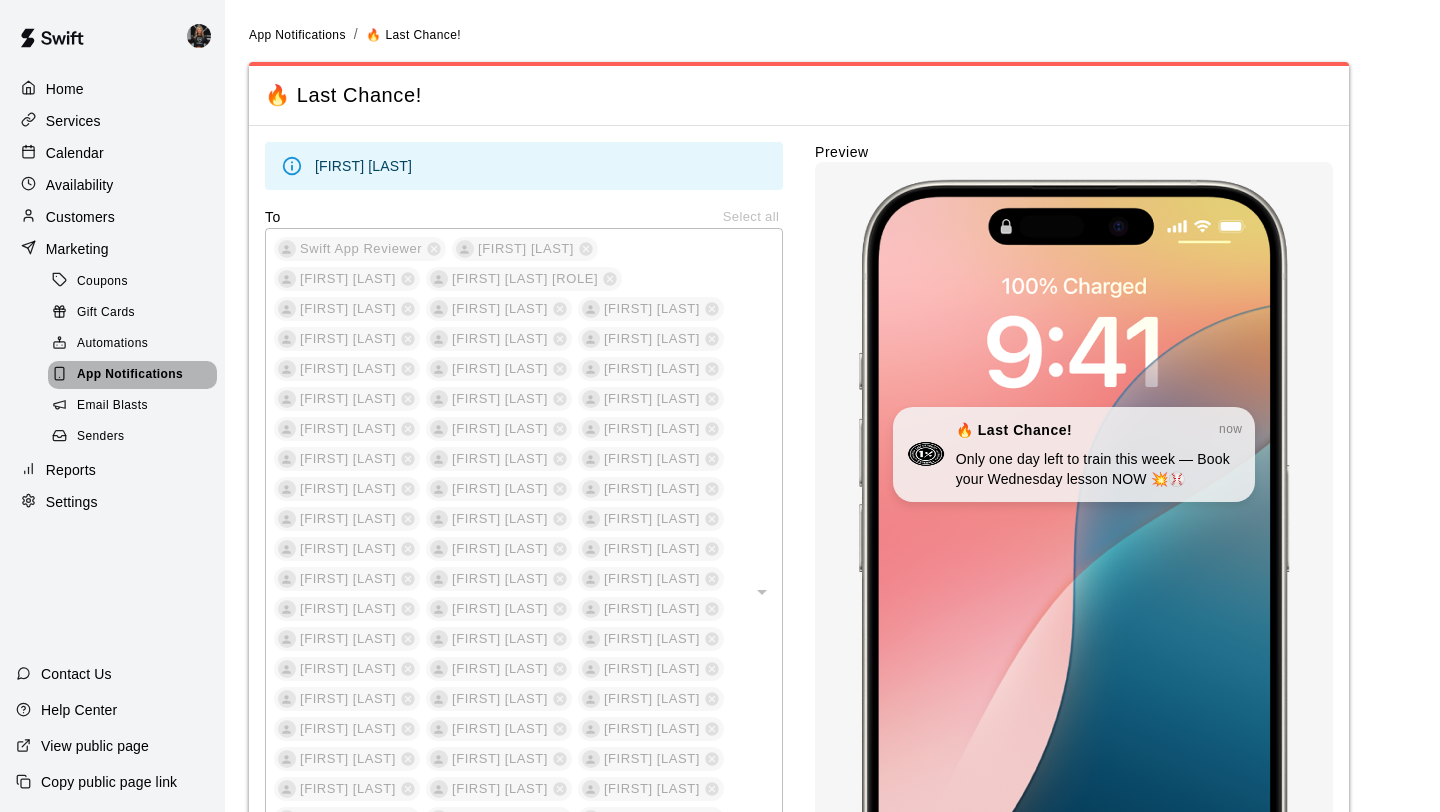 click on "App Notifications" at bounding box center (130, 375) 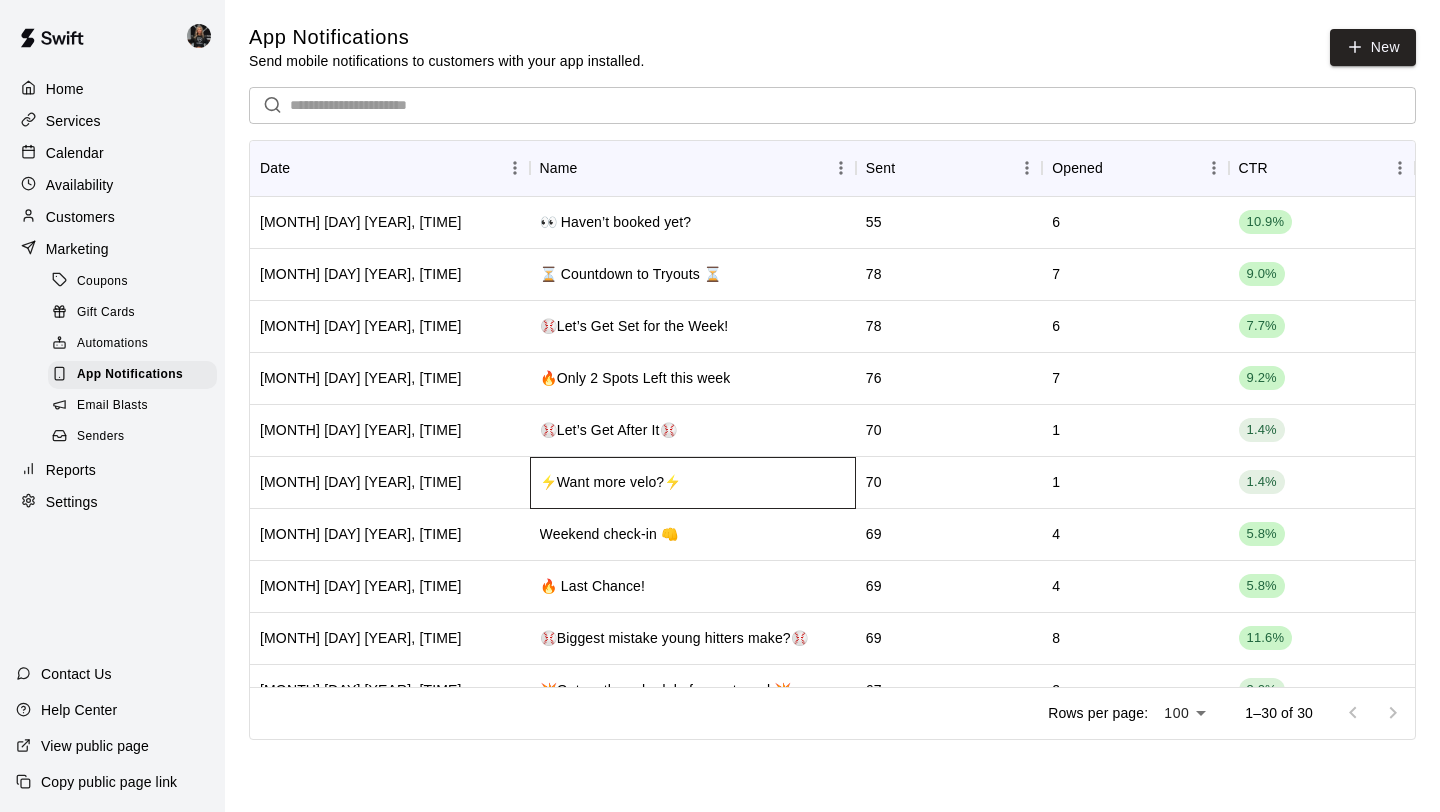 click on "⚡️Want more velo?⚡️" at bounding box center (693, 483) 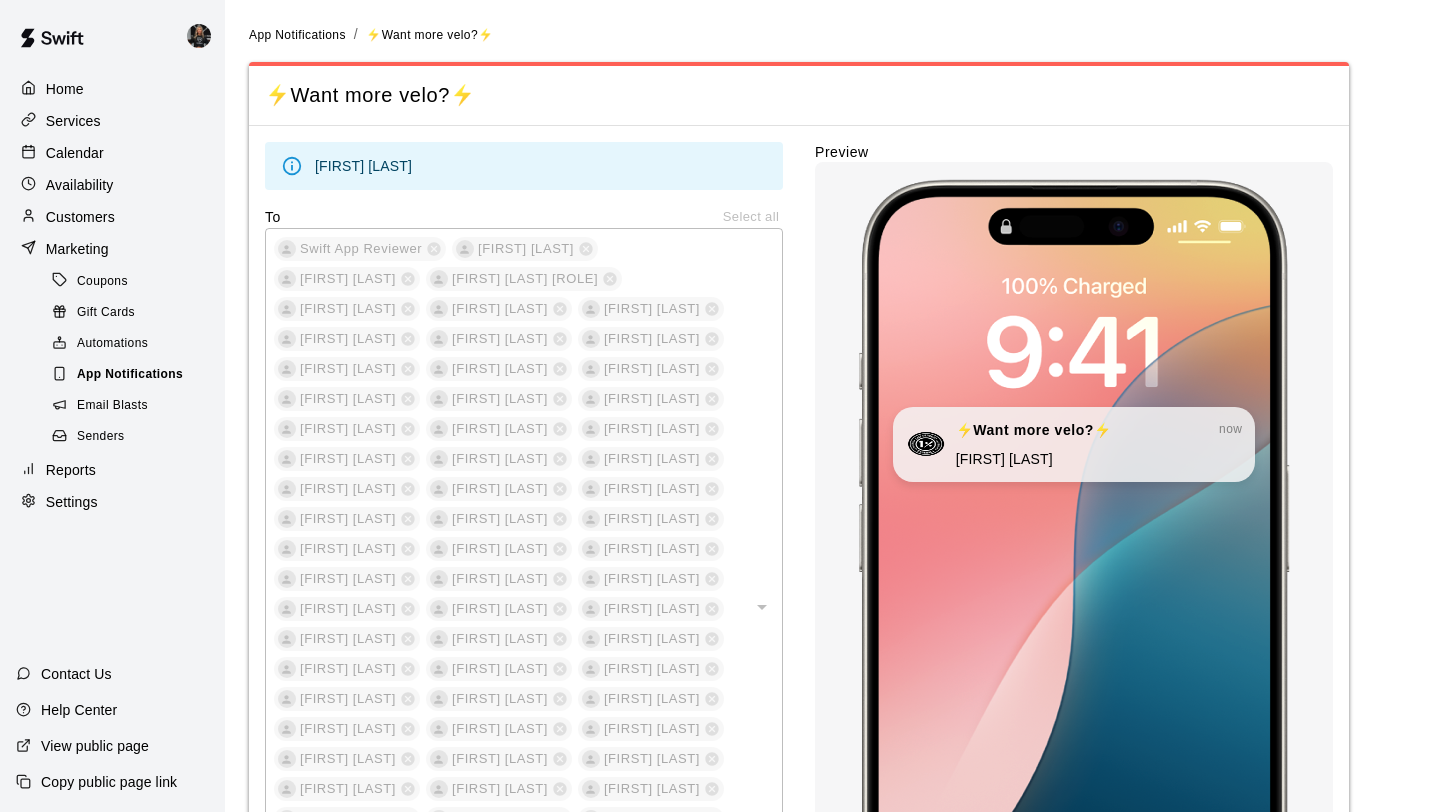 click on "App Notifications" at bounding box center (130, 375) 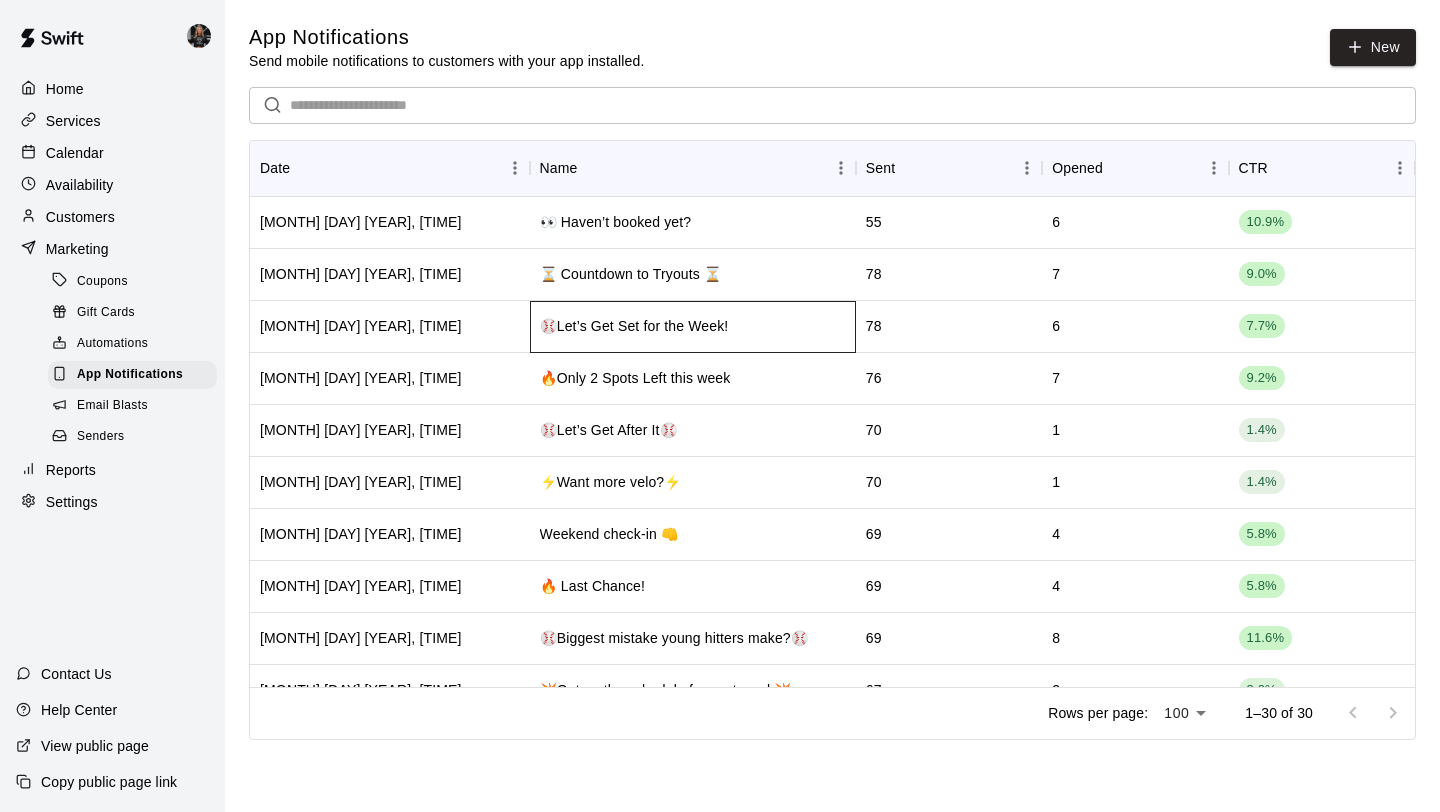 click on "⚾️Let’s Get Set for the Week!" at bounding box center (693, 327) 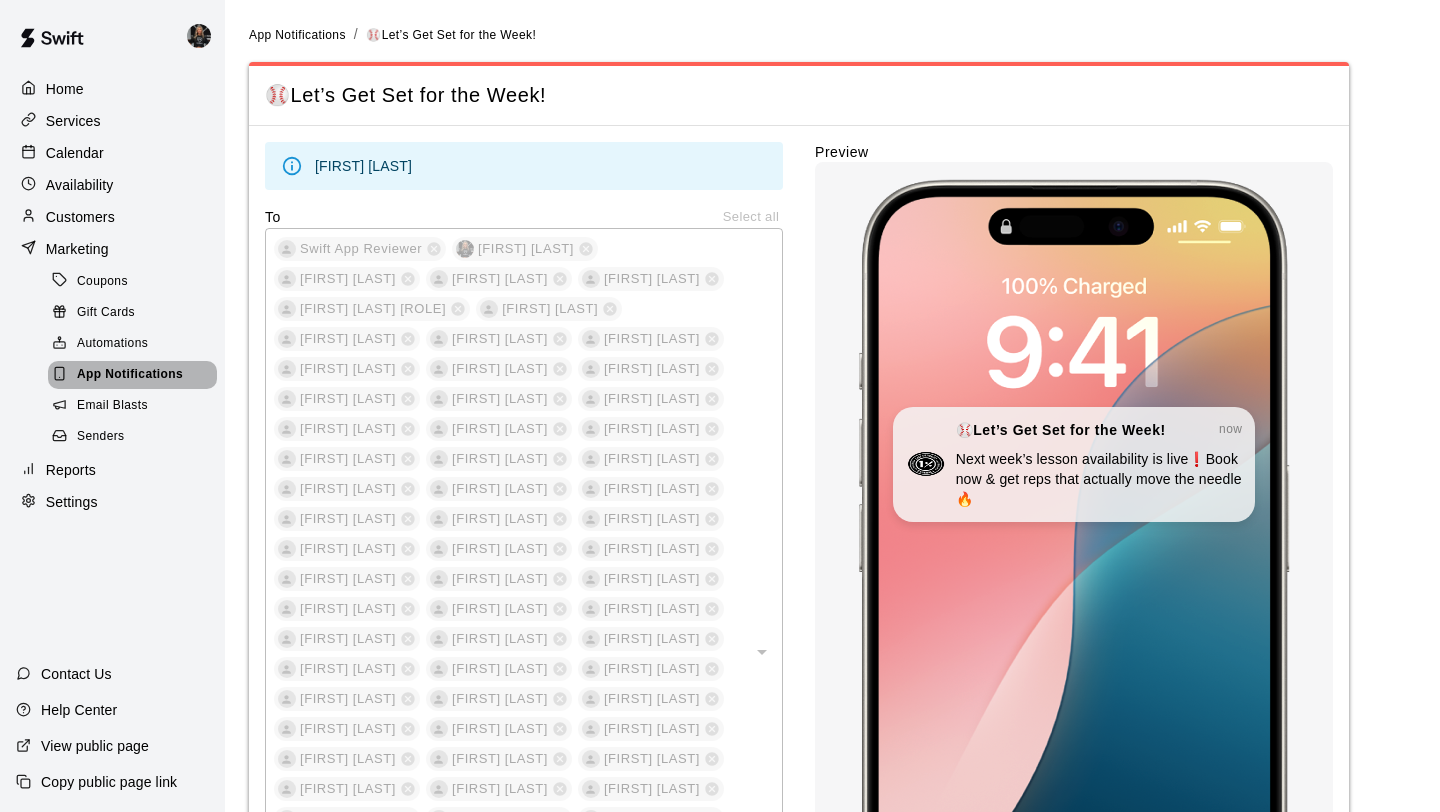 click on "App Notifications" at bounding box center [130, 375] 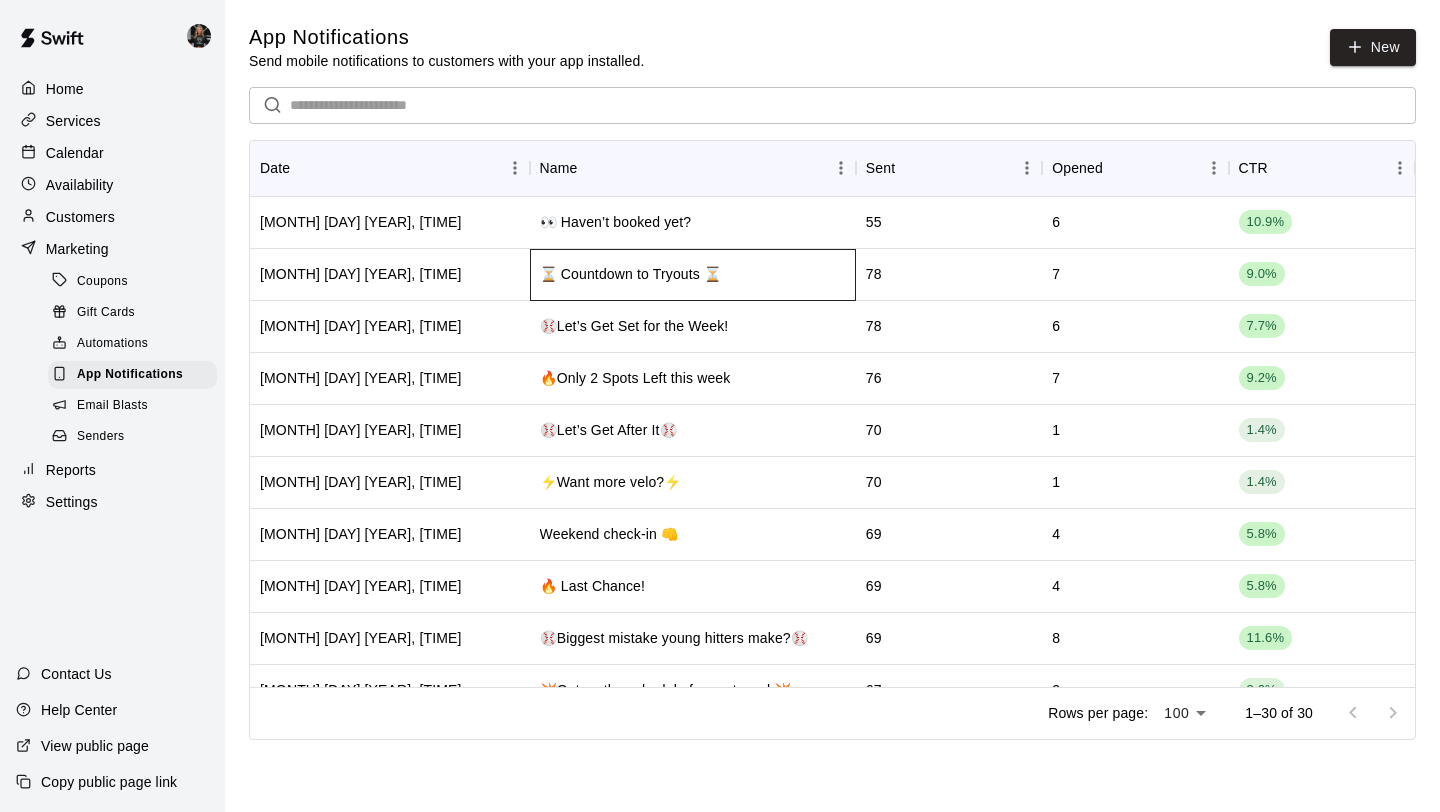 click on "⏳ Countdown to Tryouts ⏳" at bounding box center [631, 274] 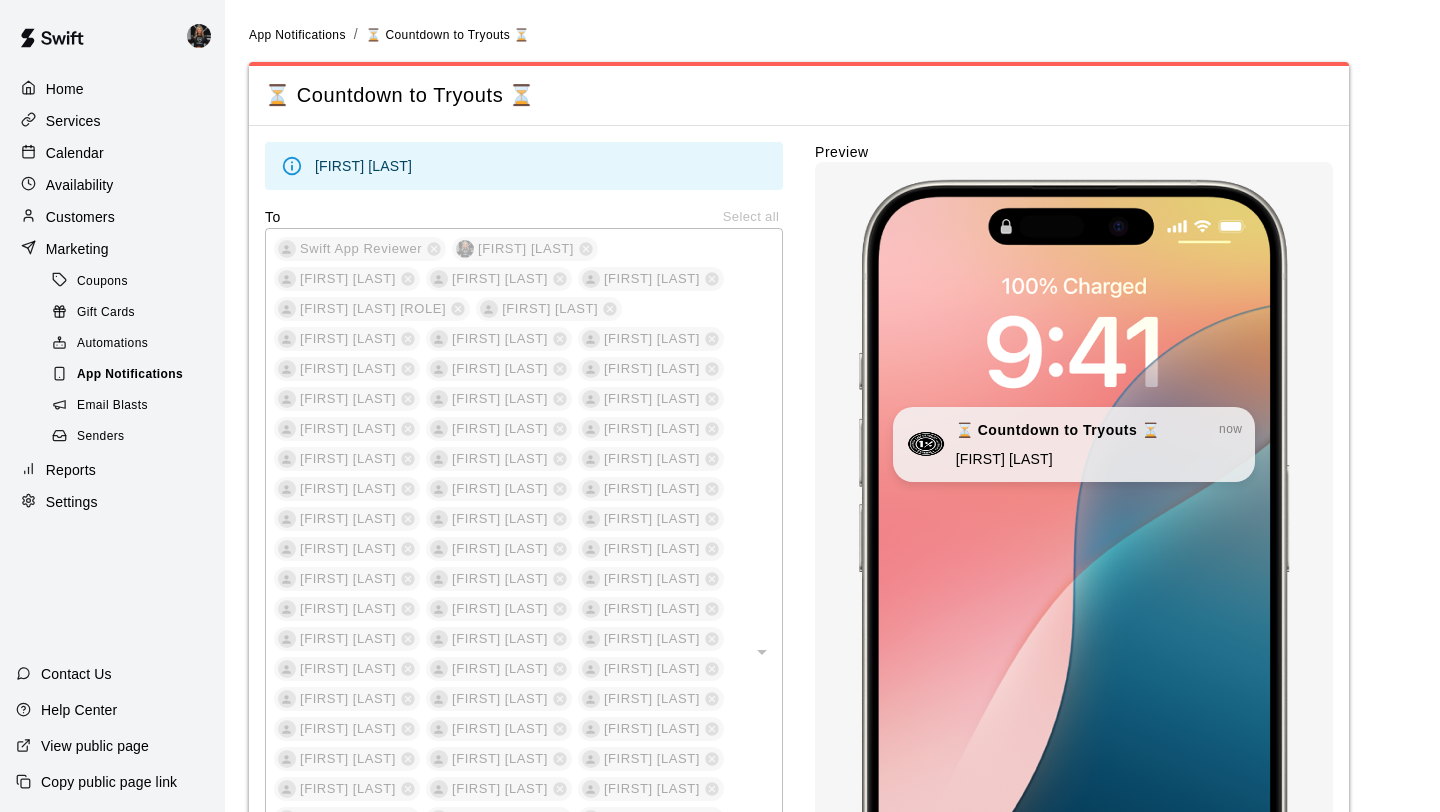 click on "App Notifications" at bounding box center [130, 375] 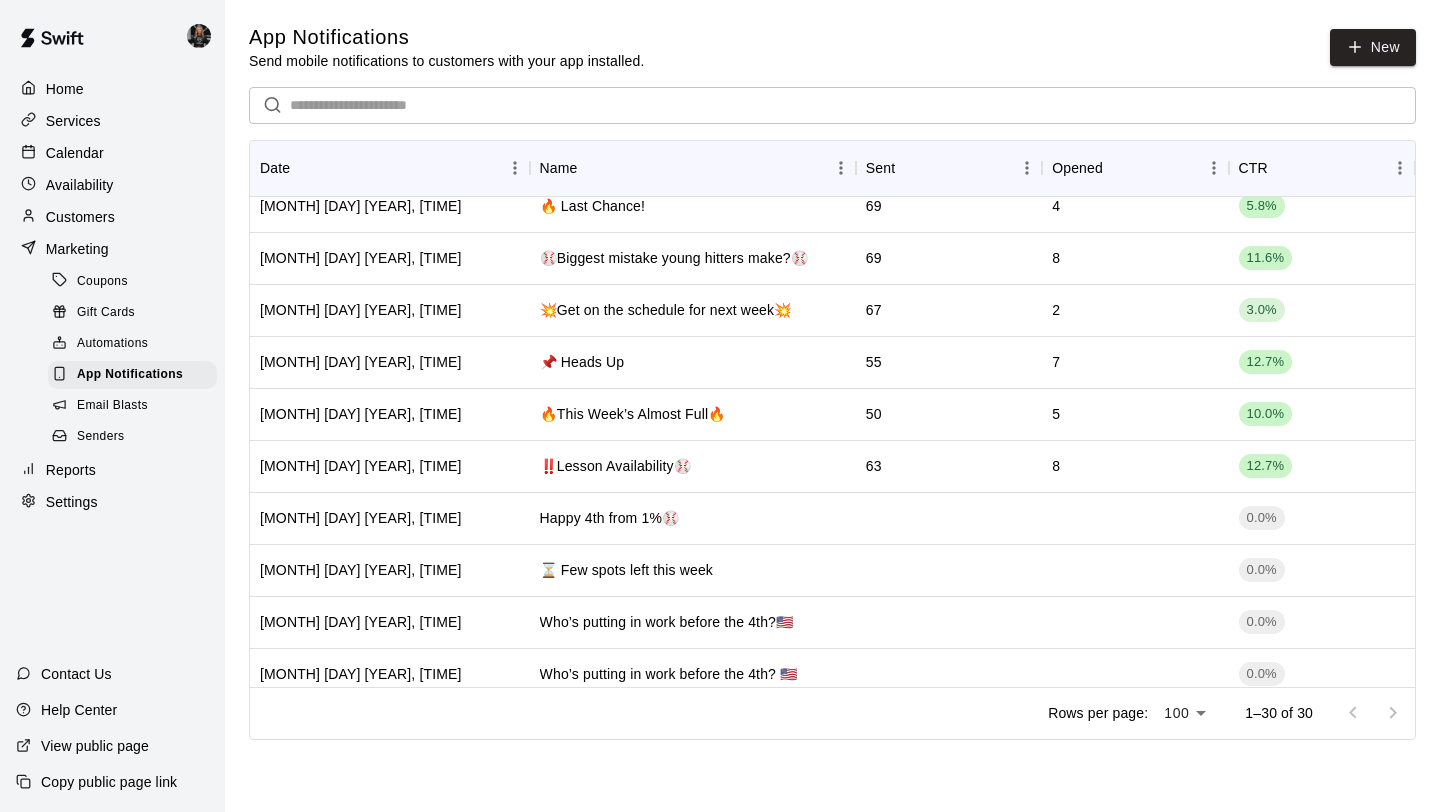 scroll, scrollTop: 380, scrollLeft: 0, axis: vertical 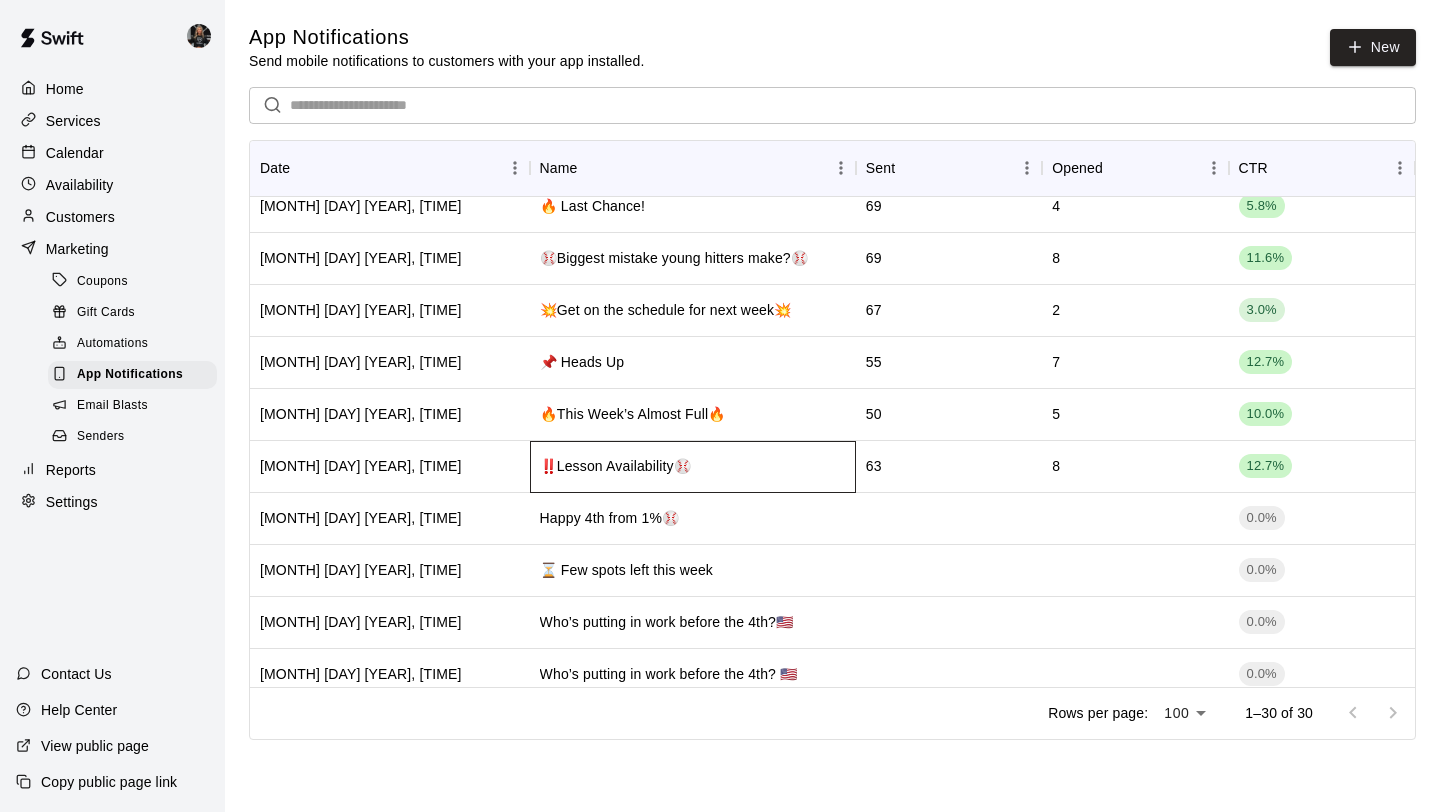 click on "‼️Lesson Availability⚾️" at bounding box center (615, 466) 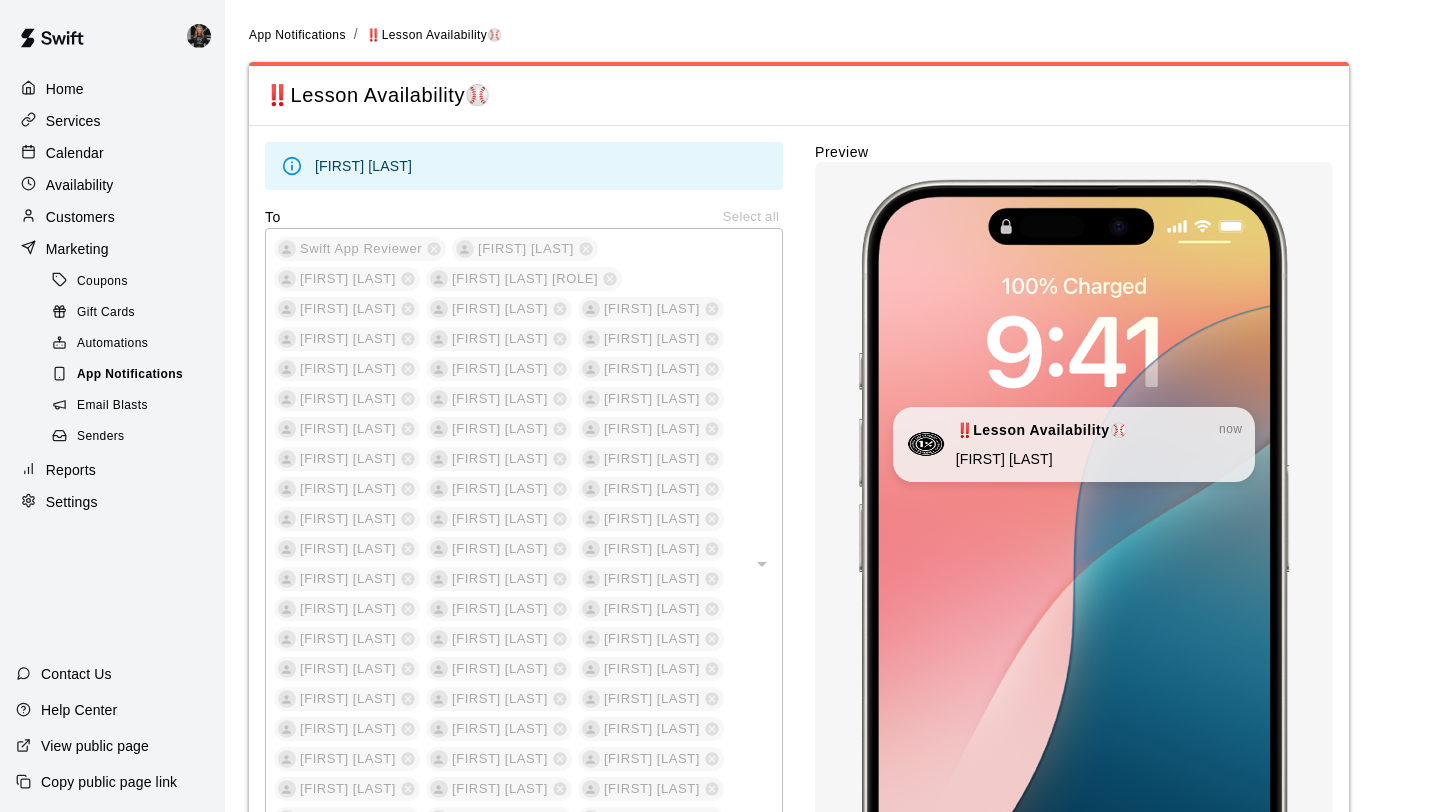 click on "App Notifications" at bounding box center (130, 375) 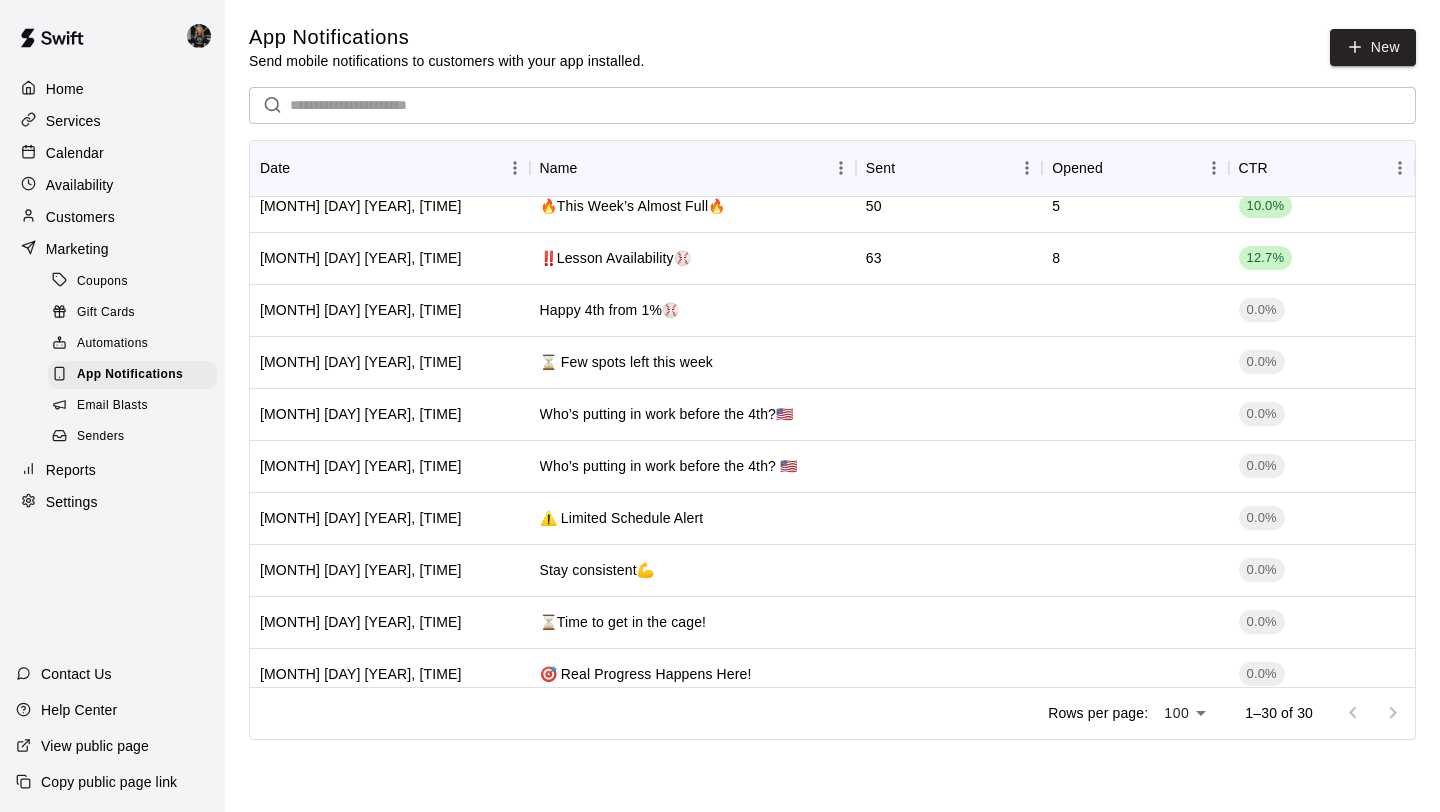 scroll, scrollTop: 589, scrollLeft: 0, axis: vertical 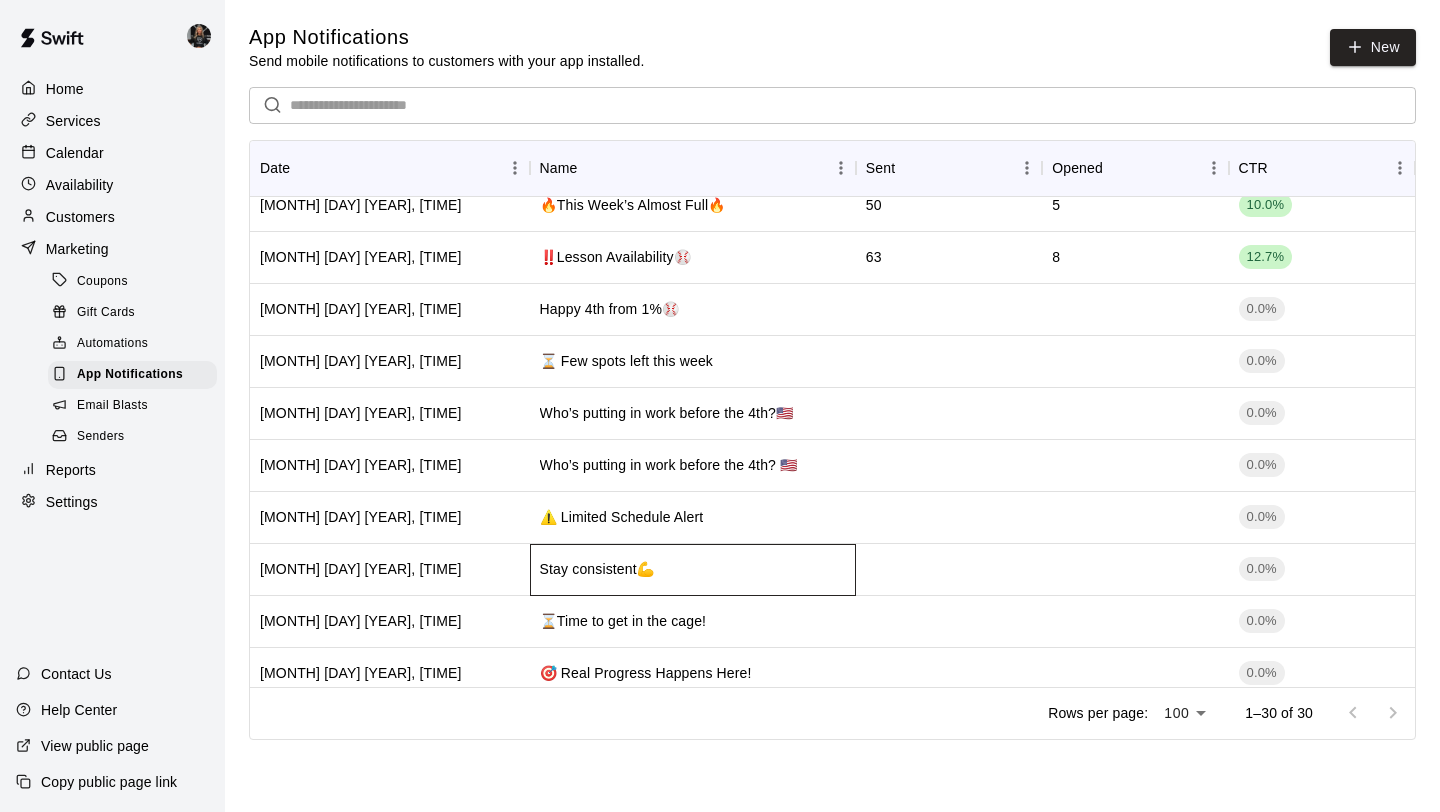 click on "Stay consistent💪" at bounding box center (597, 569) 